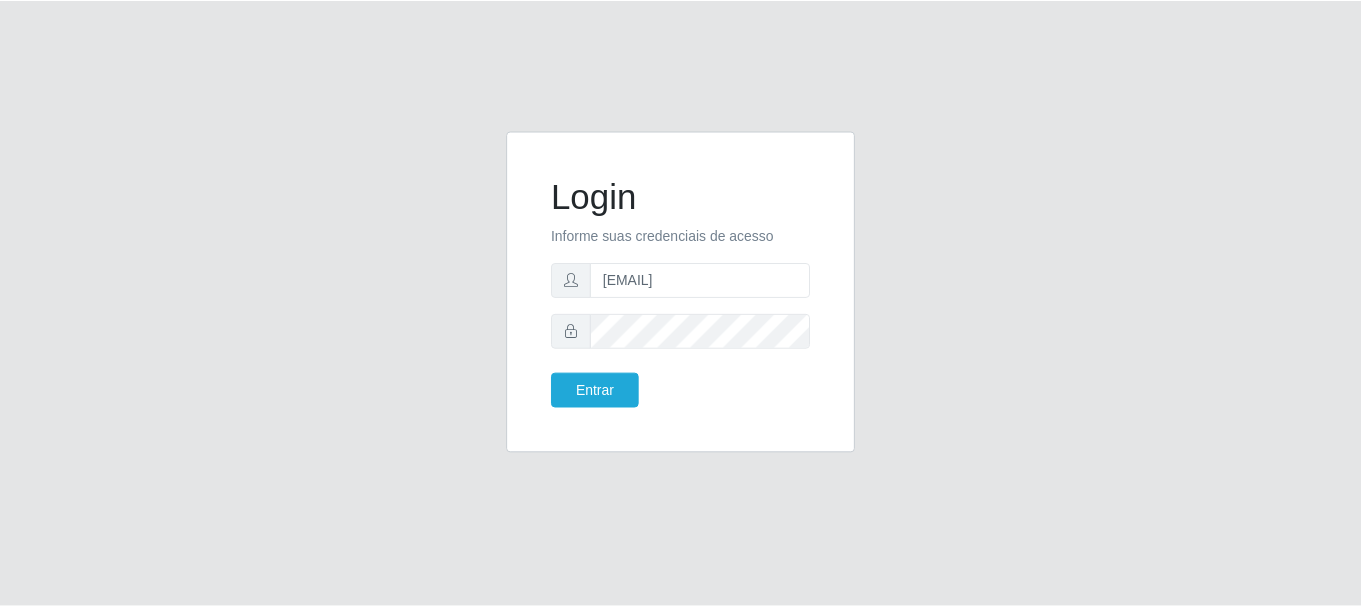 scroll, scrollTop: 0, scrollLeft: 0, axis: both 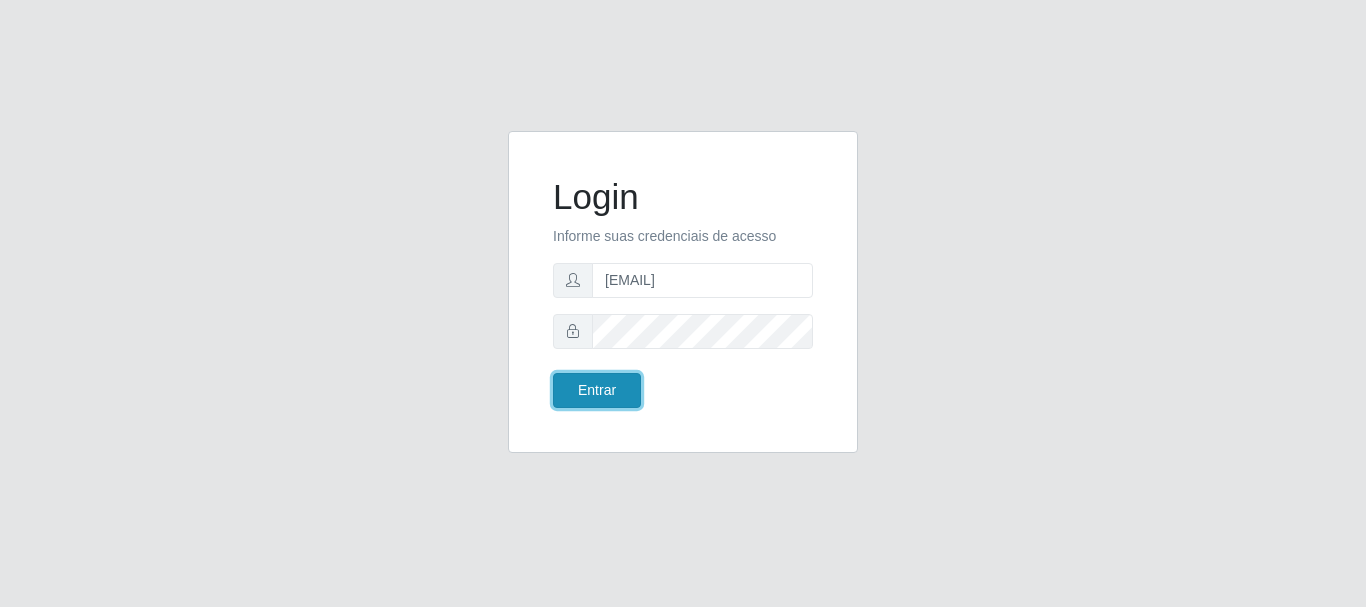 click on "Entrar" at bounding box center [597, 390] 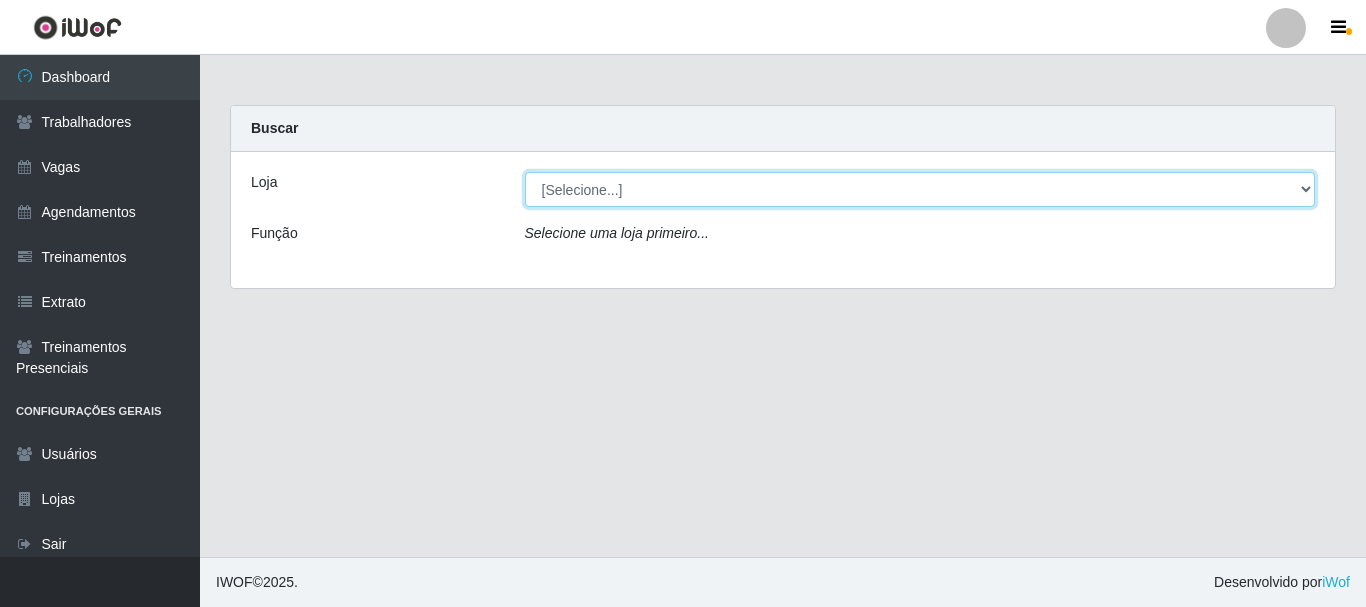 click on "[Selecione...] Bemais Supermercados - B1 Mangabeira" at bounding box center (920, 189) 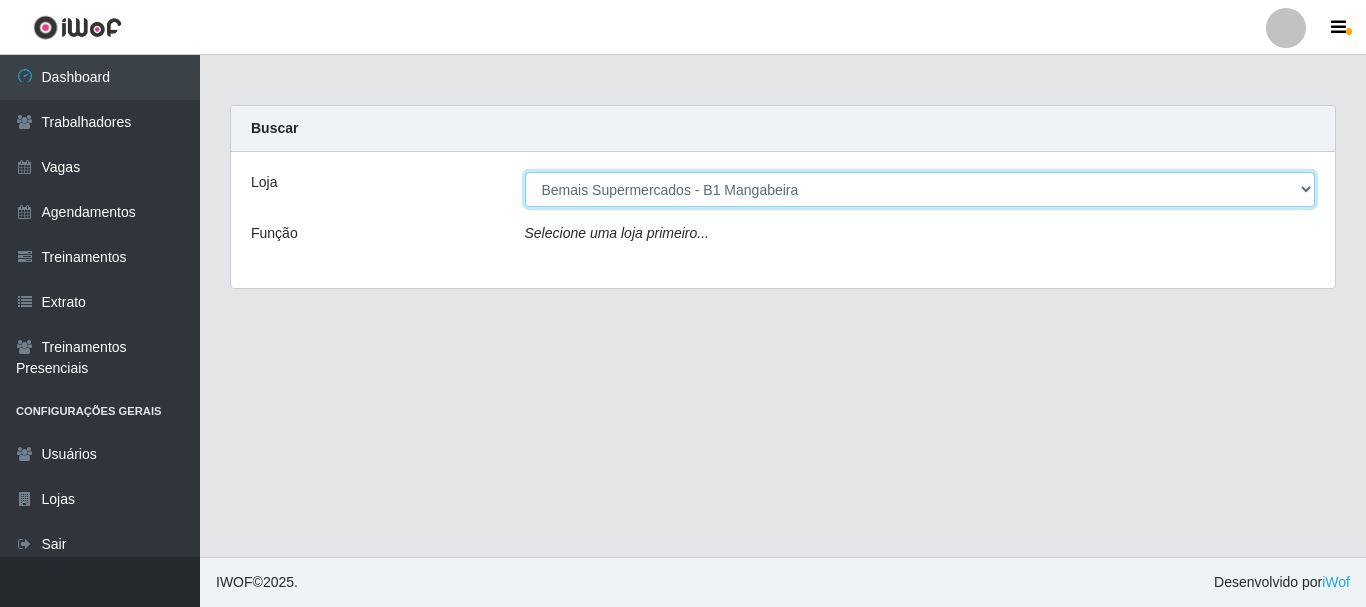 click on "[Selecione...] Bemais Supermercados - B1 Mangabeira" at bounding box center [920, 189] 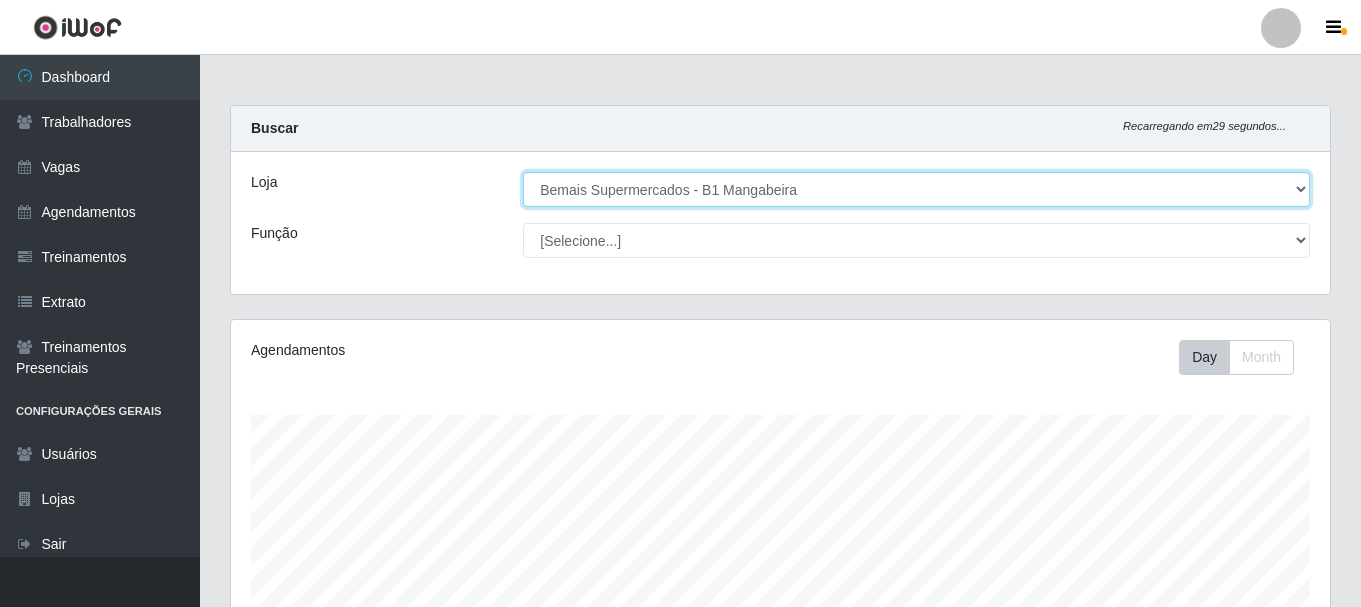 scroll, scrollTop: 999585, scrollLeft: 998901, axis: both 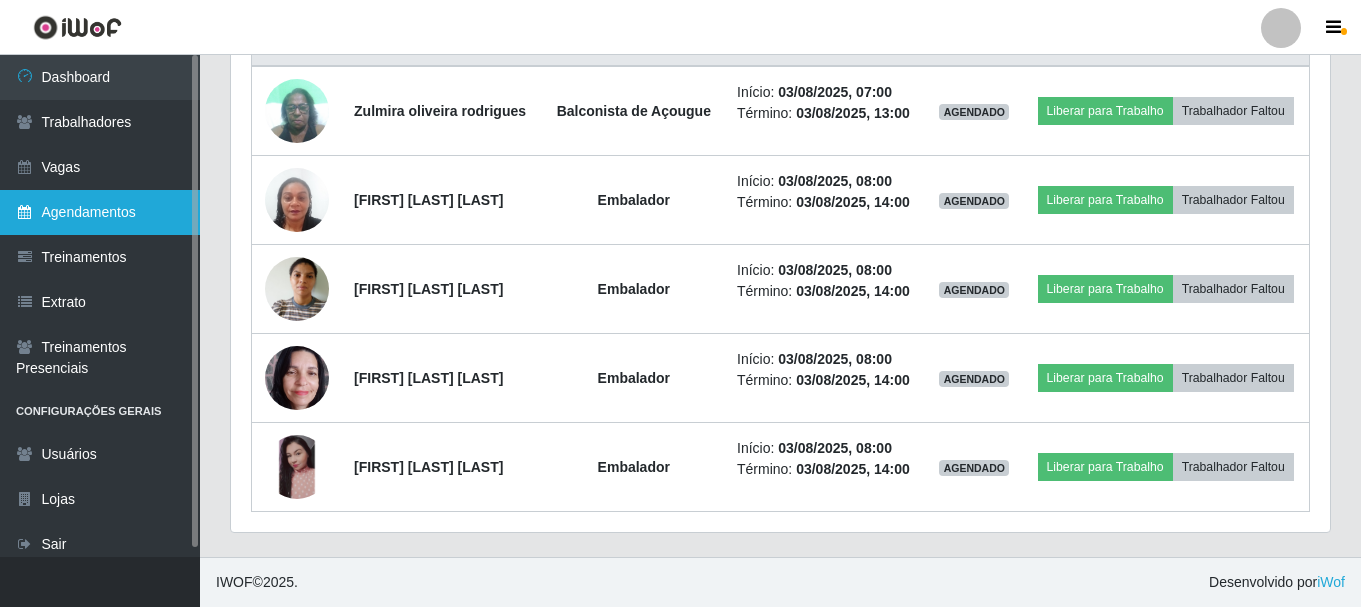 click on "Agendamentos" at bounding box center [100, 212] 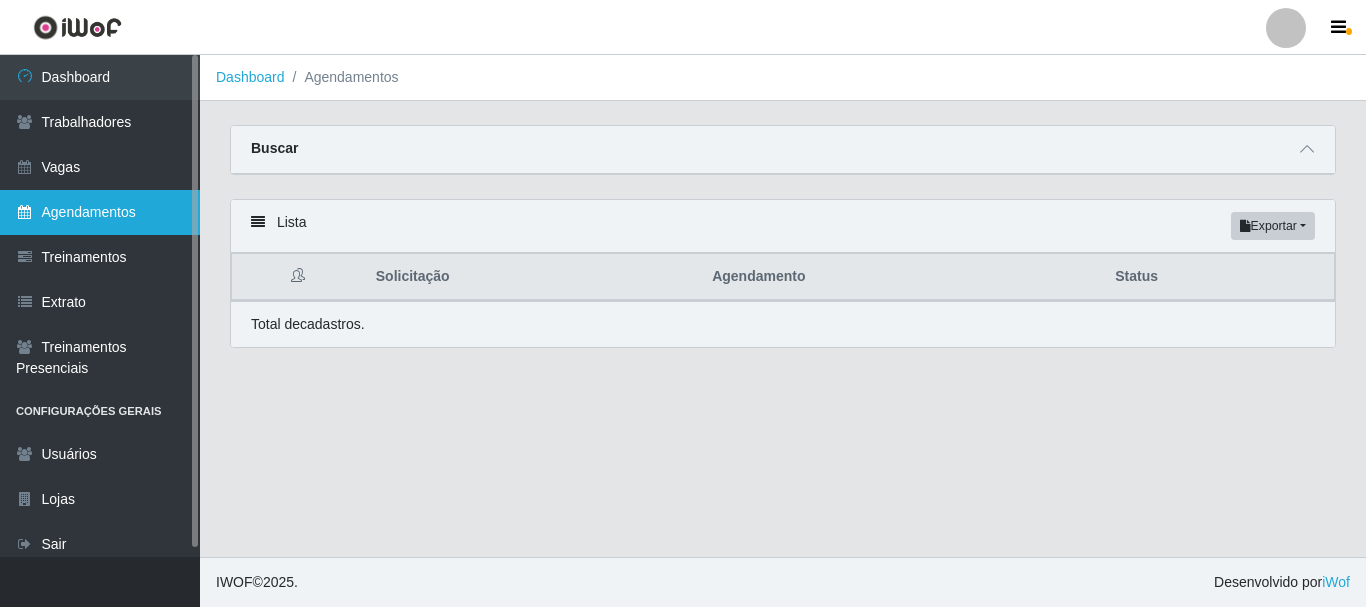click on "Agendamentos" at bounding box center (100, 212) 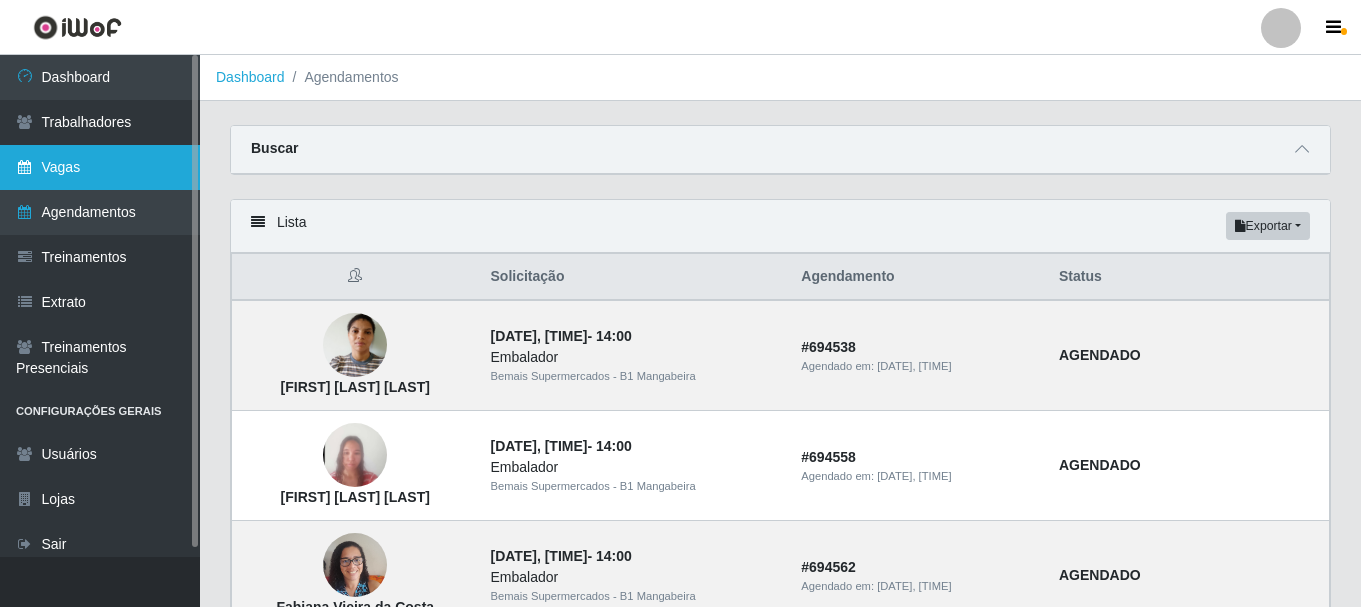 scroll, scrollTop: 56, scrollLeft: 0, axis: vertical 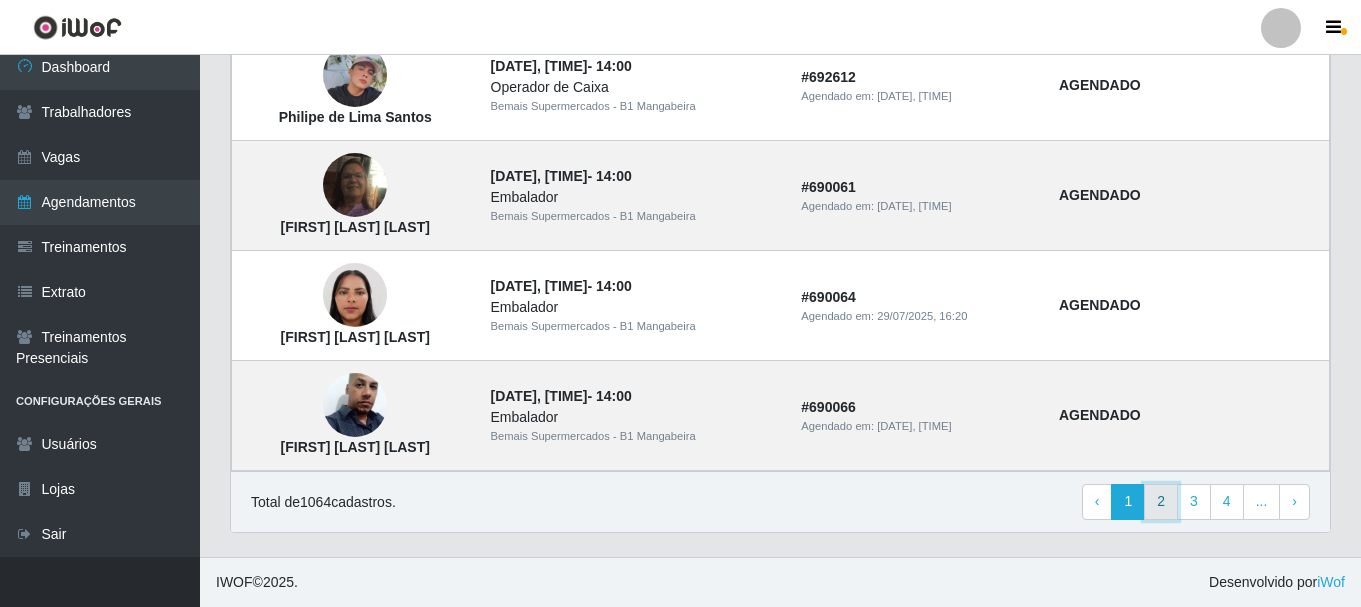 click on "2" at bounding box center (1161, 502) 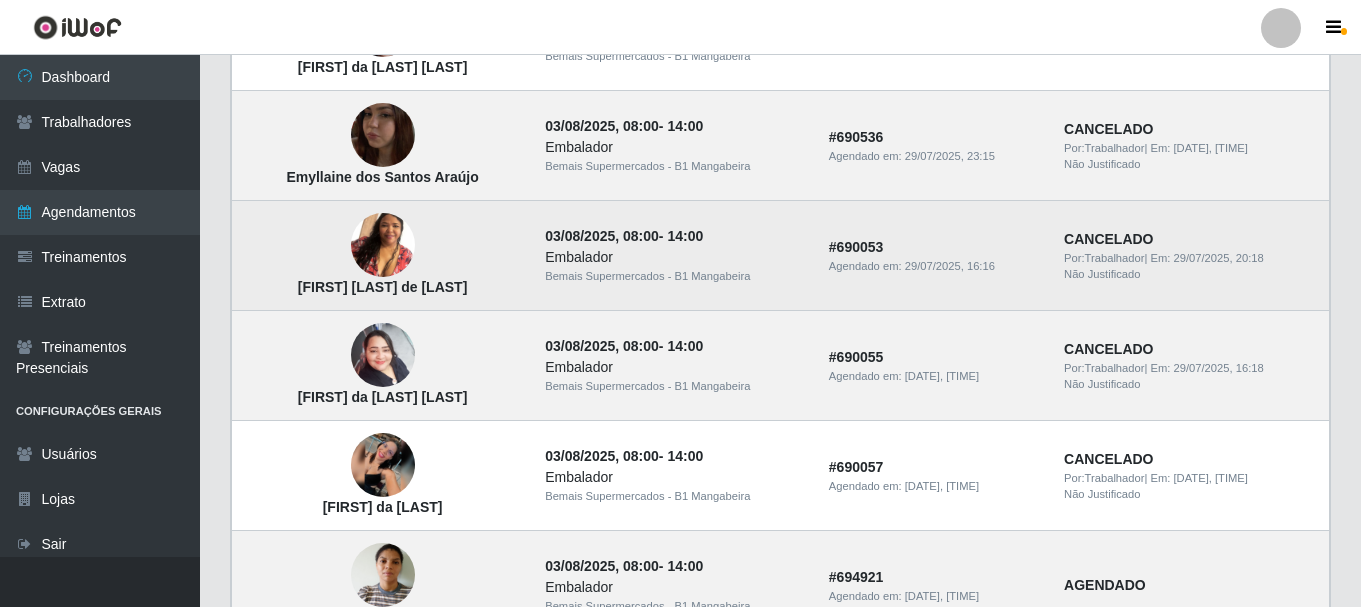 scroll, scrollTop: 1481, scrollLeft: 0, axis: vertical 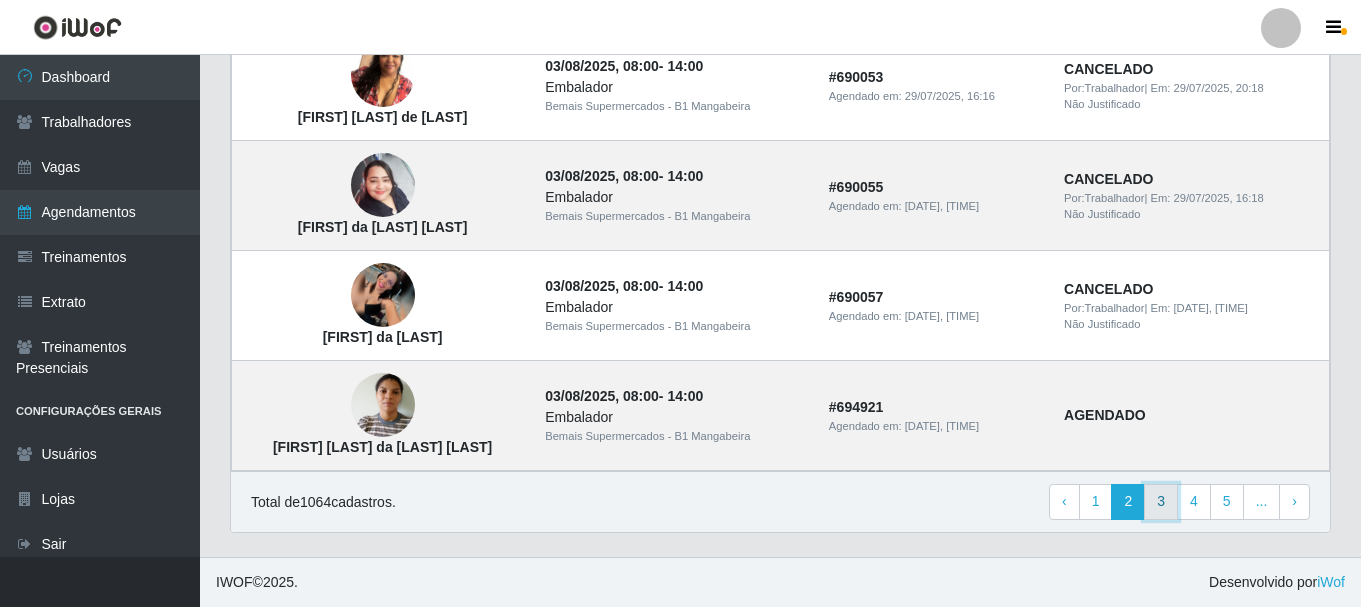 click on "3" at bounding box center (1161, 502) 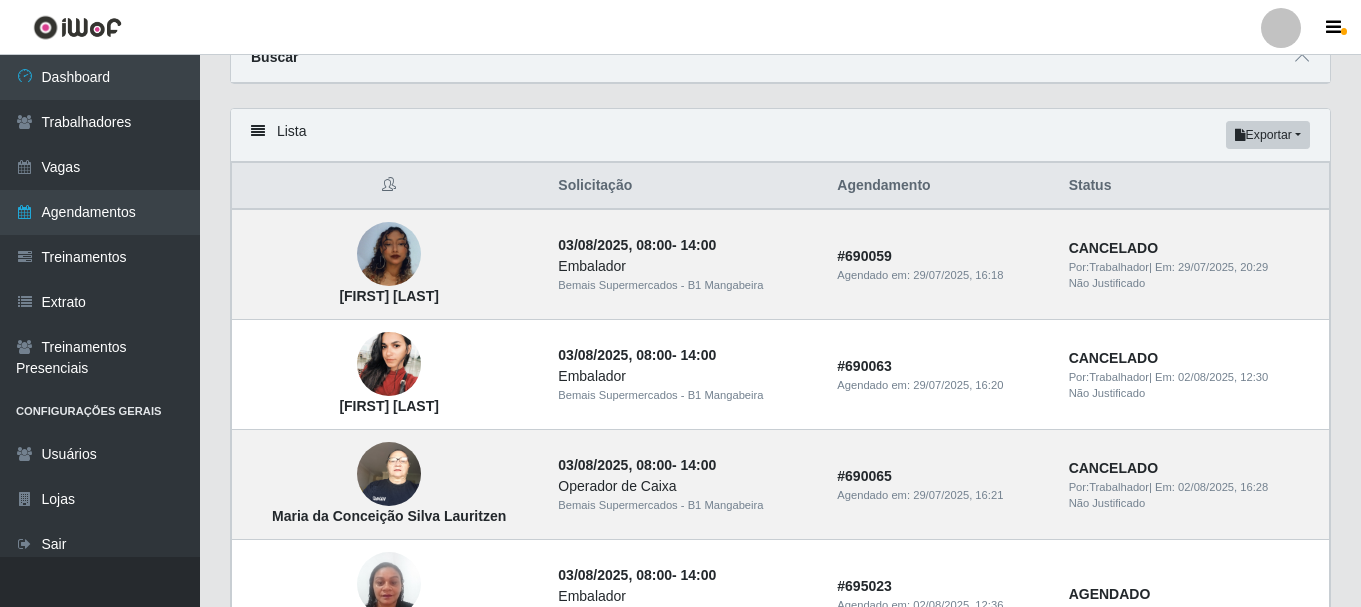scroll, scrollTop: 0, scrollLeft: 0, axis: both 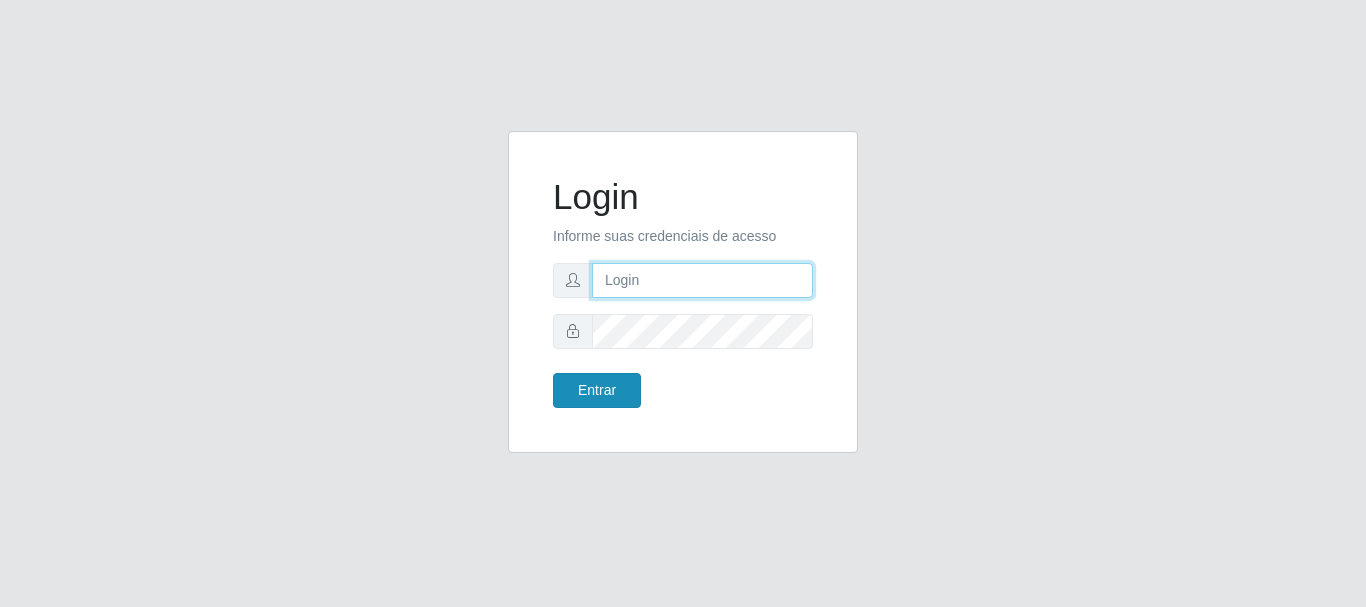 type on "[EMAIL]" 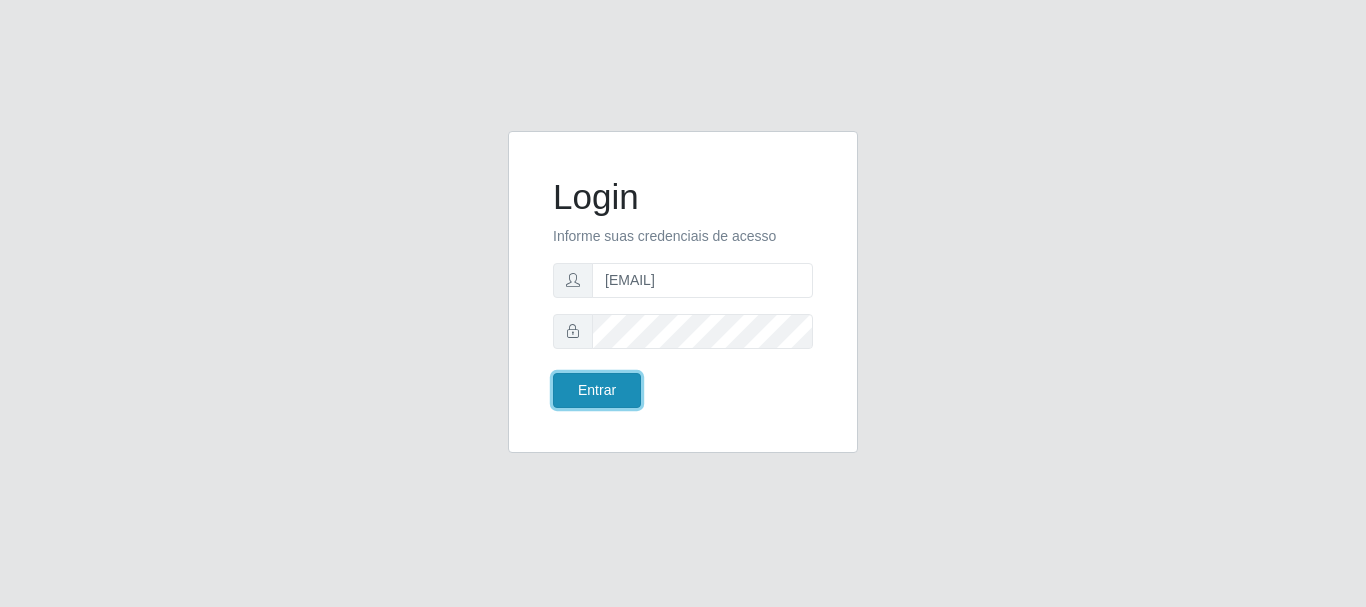 click on "Entrar" at bounding box center (597, 390) 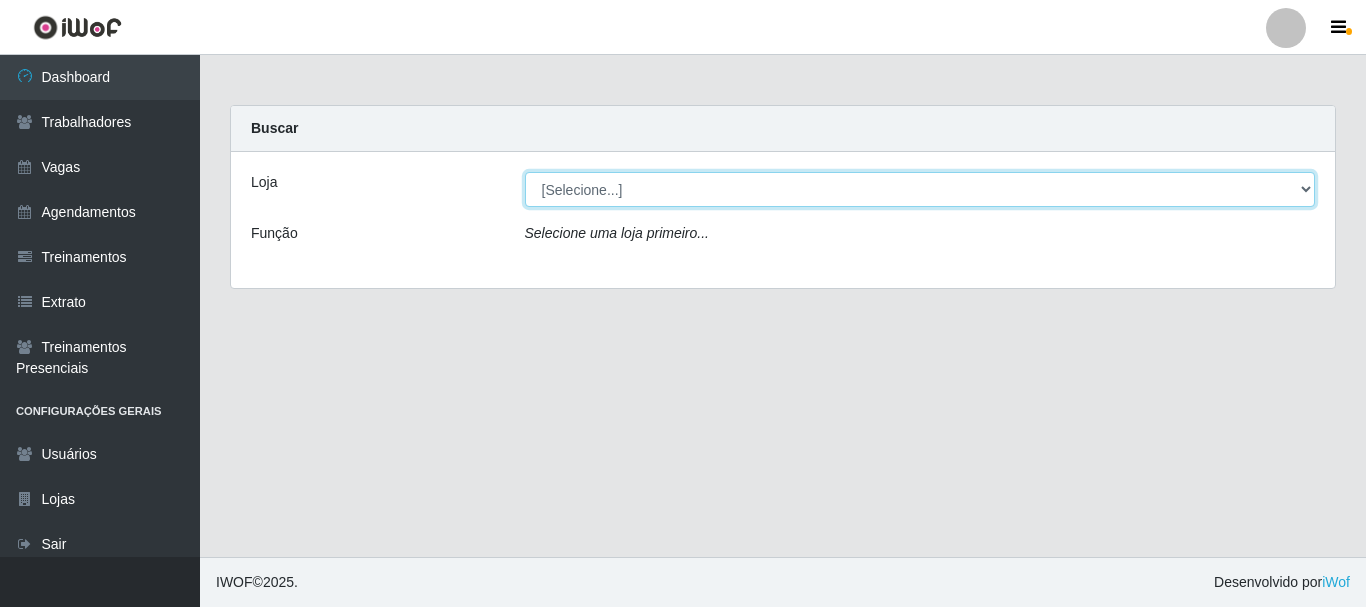 click on "[Selecione...] Bemais Supermercados - B1 Mangabeira" at bounding box center (920, 189) 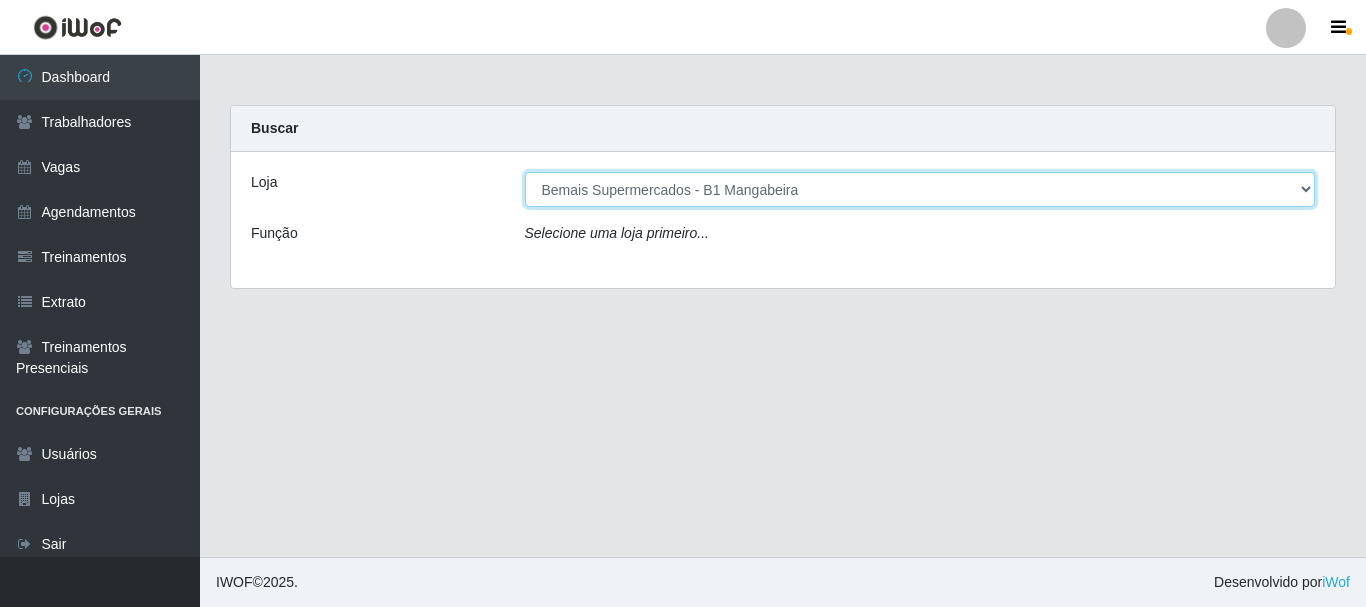 click on "[Selecione...] Bemais Supermercados - B1 Mangabeira" at bounding box center [920, 189] 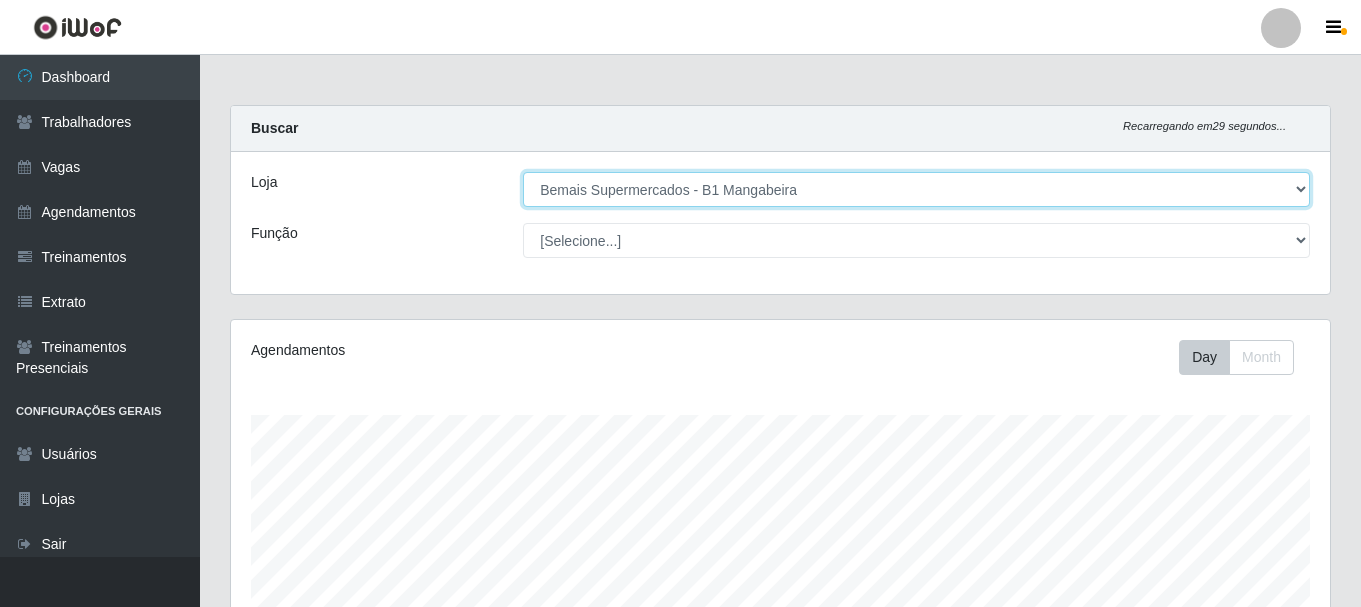 scroll, scrollTop: 999585, scrollLeft: 998901, axis: both 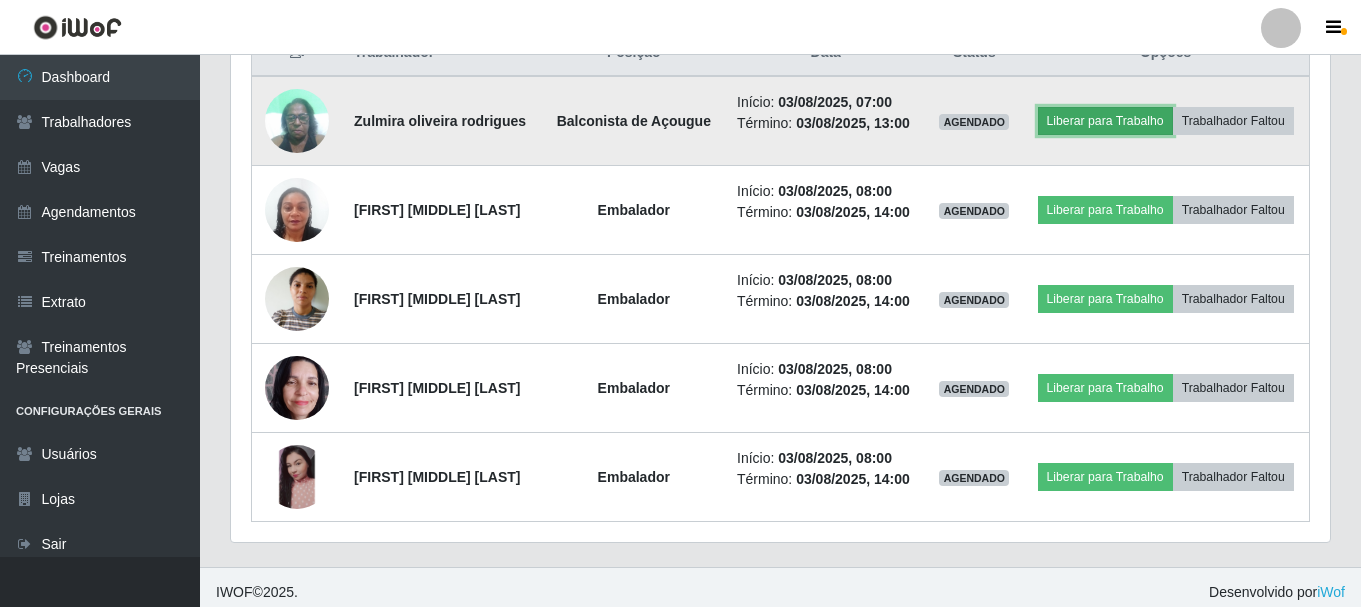 click on "Liberar para Trabalho" at bounding box center (1105, 121) 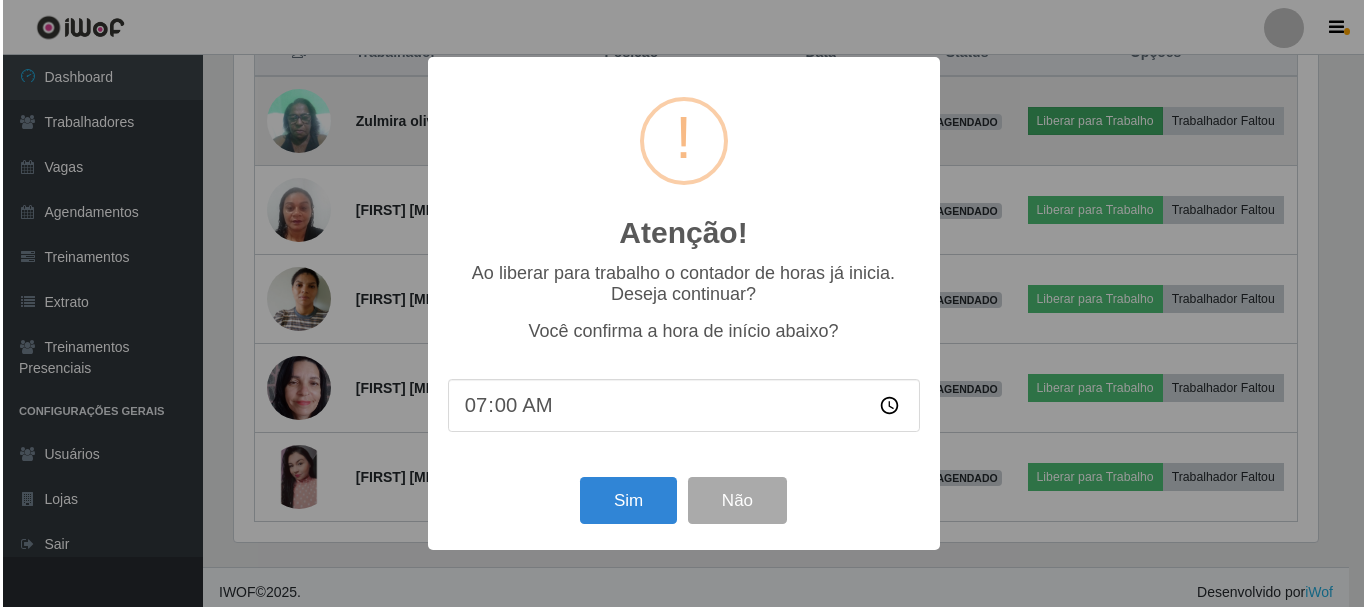 scroll, scrollTop: 999585, scrollLeft: 998911, axis: both 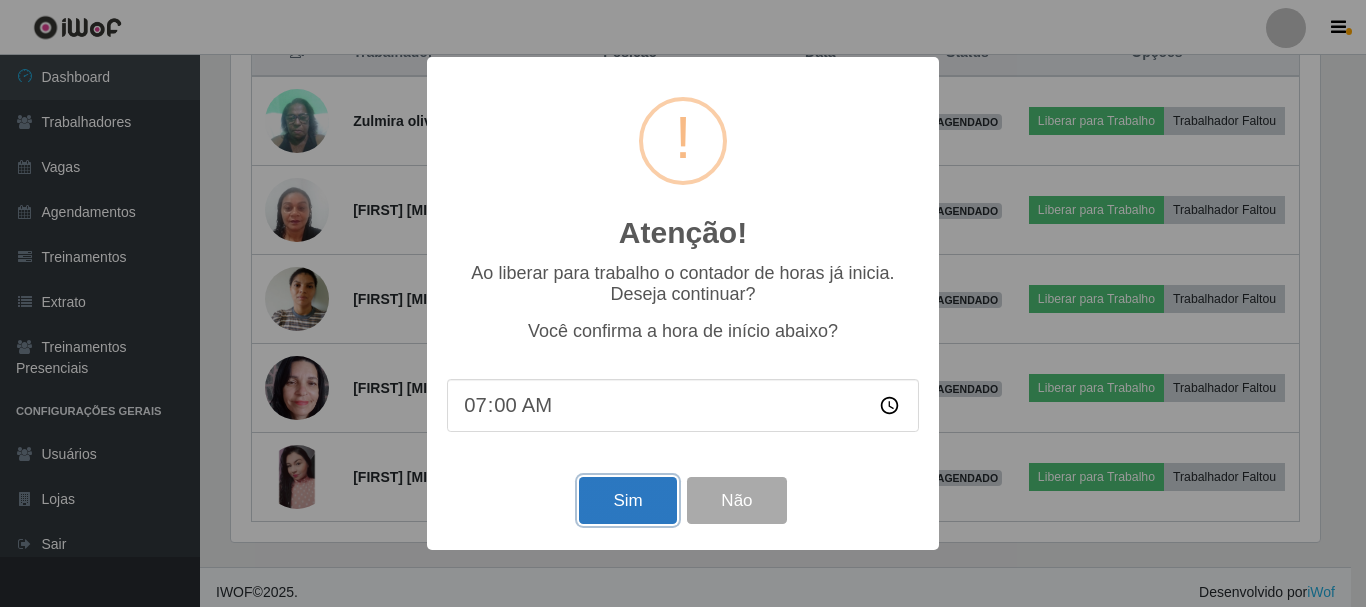 click on "Sim" at bounding box center [627, 500] 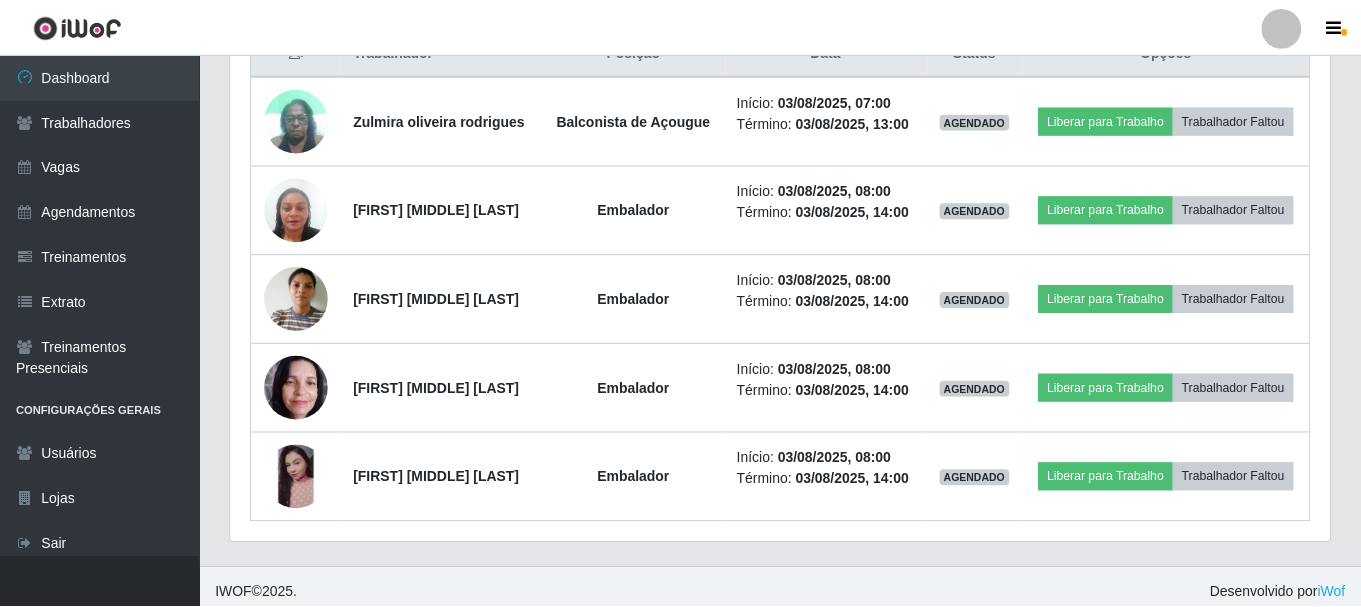 scroll, scrollTop: 999585, scrollLeft: 998901, axis: both 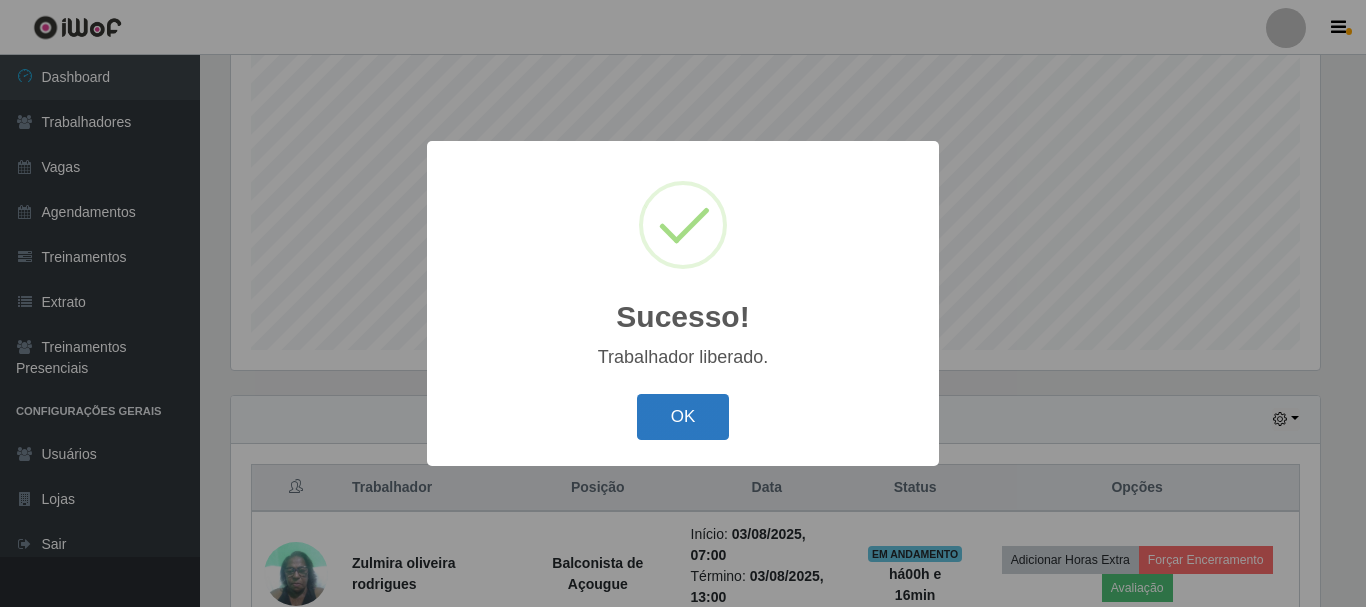 click on "OK" at bounding box center [683, 417] 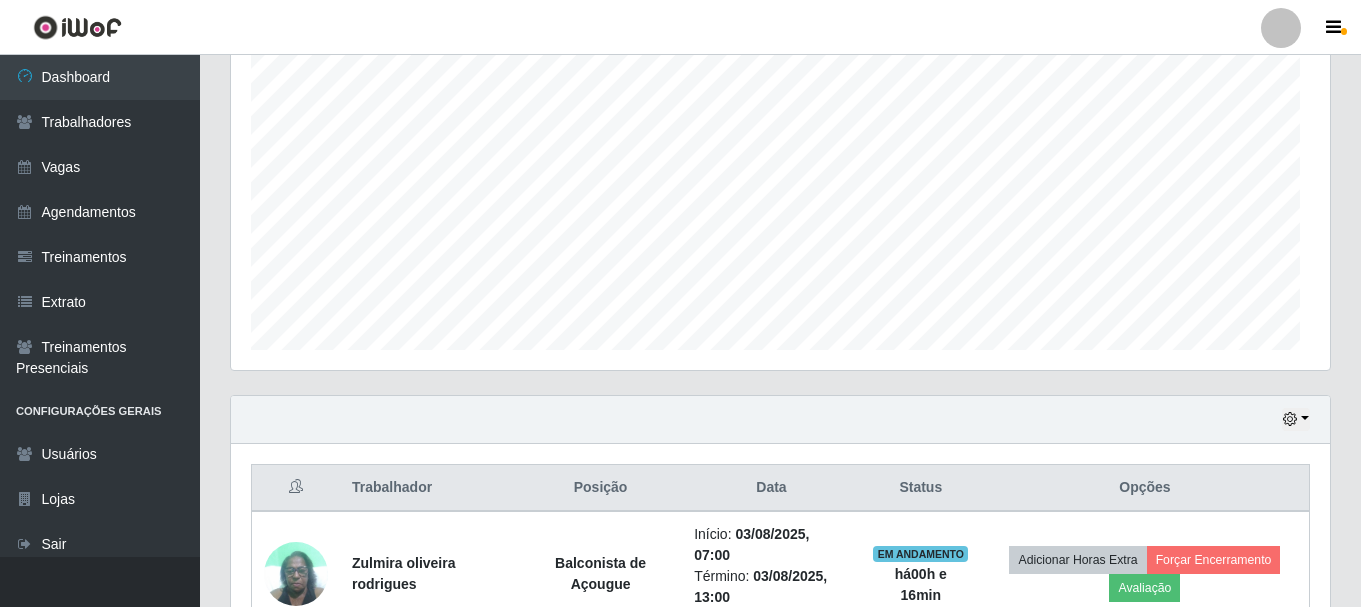 scroll, scrollTop: 999585, scrollLeft: 998901, axis: both 